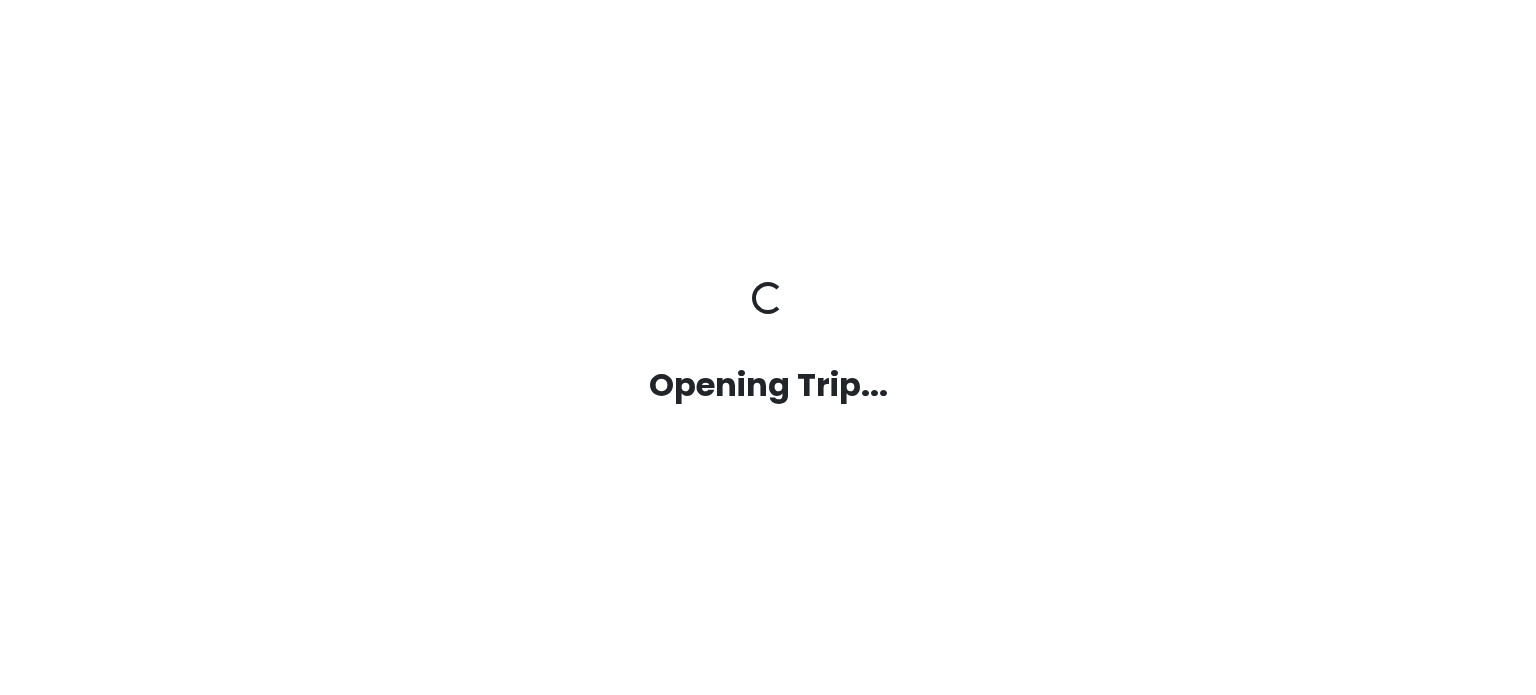 scroll, scrollTop: 0, scrollLeft: 0, axis: both 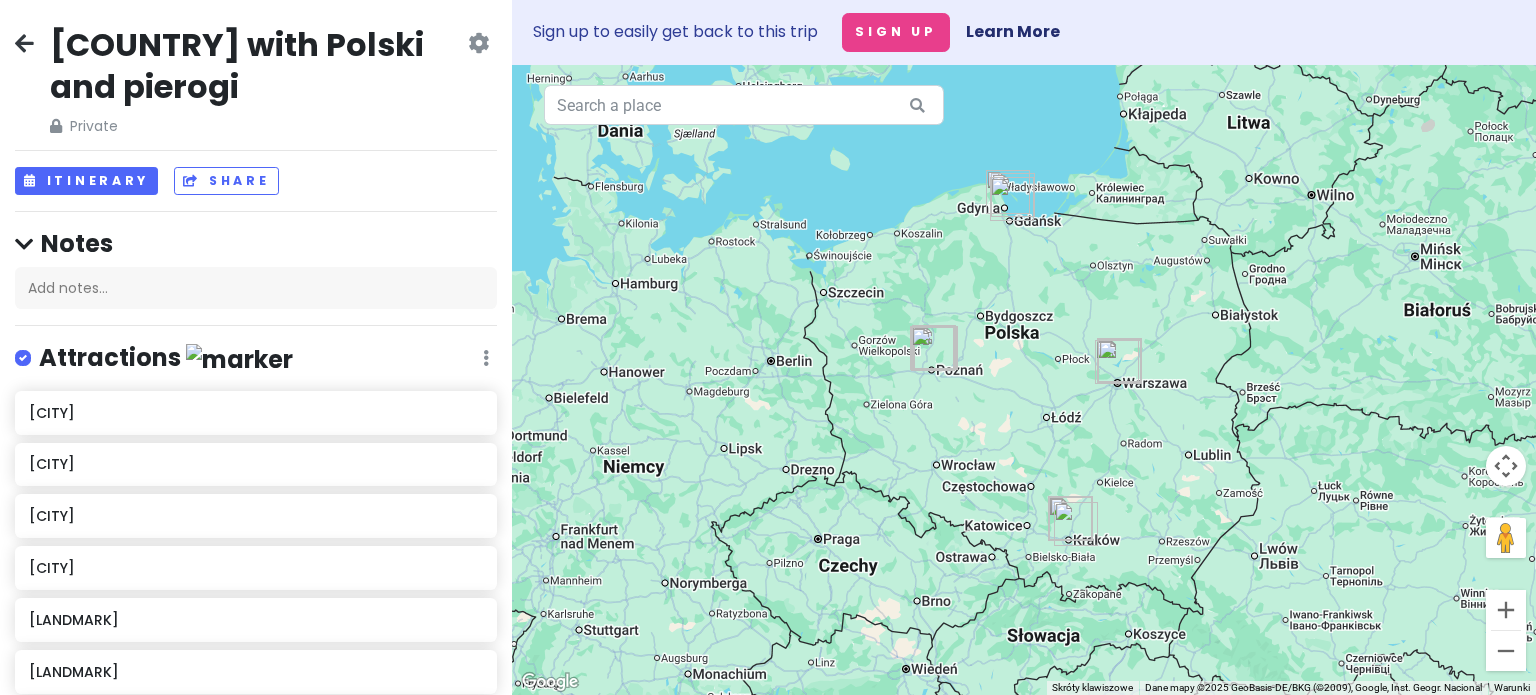 drag, startPoint x: 1199, startPoint y: 0, endPoint x: 236, endPoint y: 116, distance: 969.96136 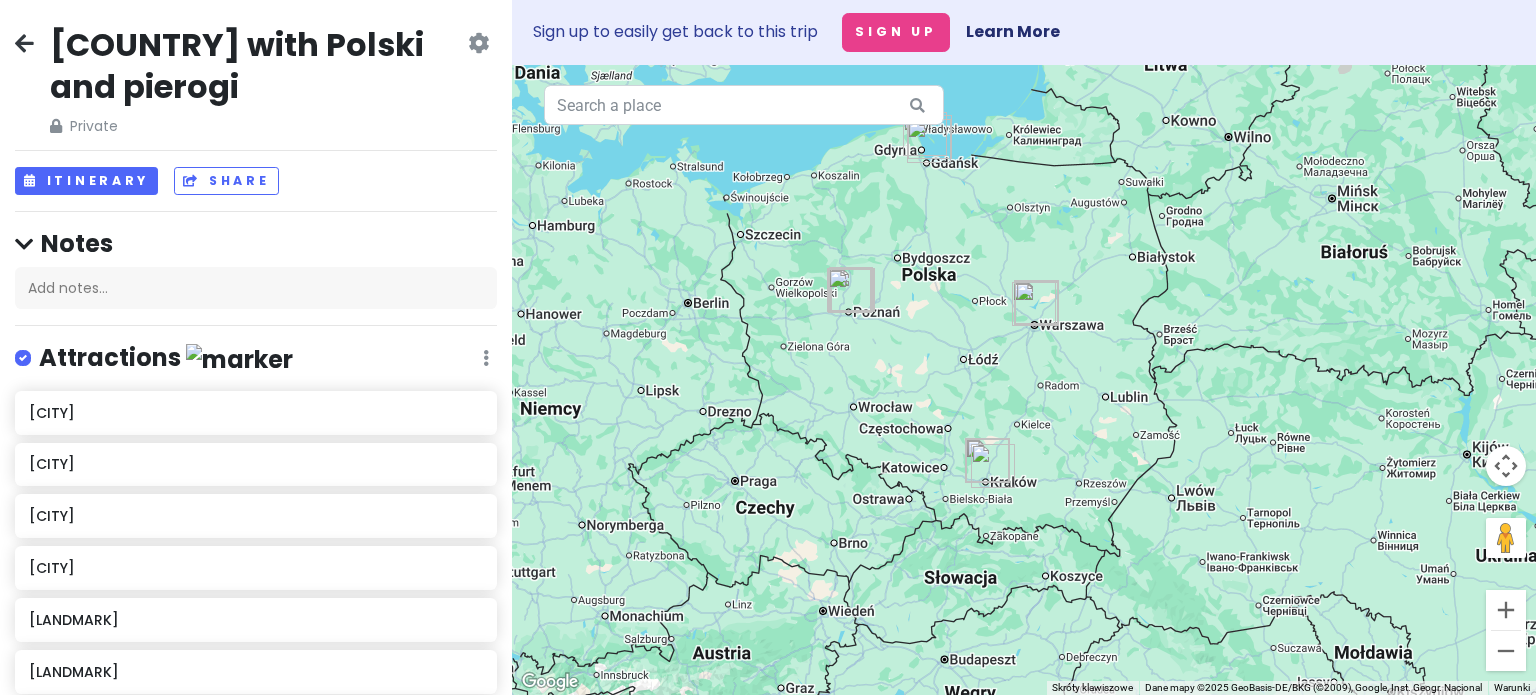 drag, startPoint x: 1079, startPoint y: 459, endPoint x: 1051, endPoint y: 438, distance: 35 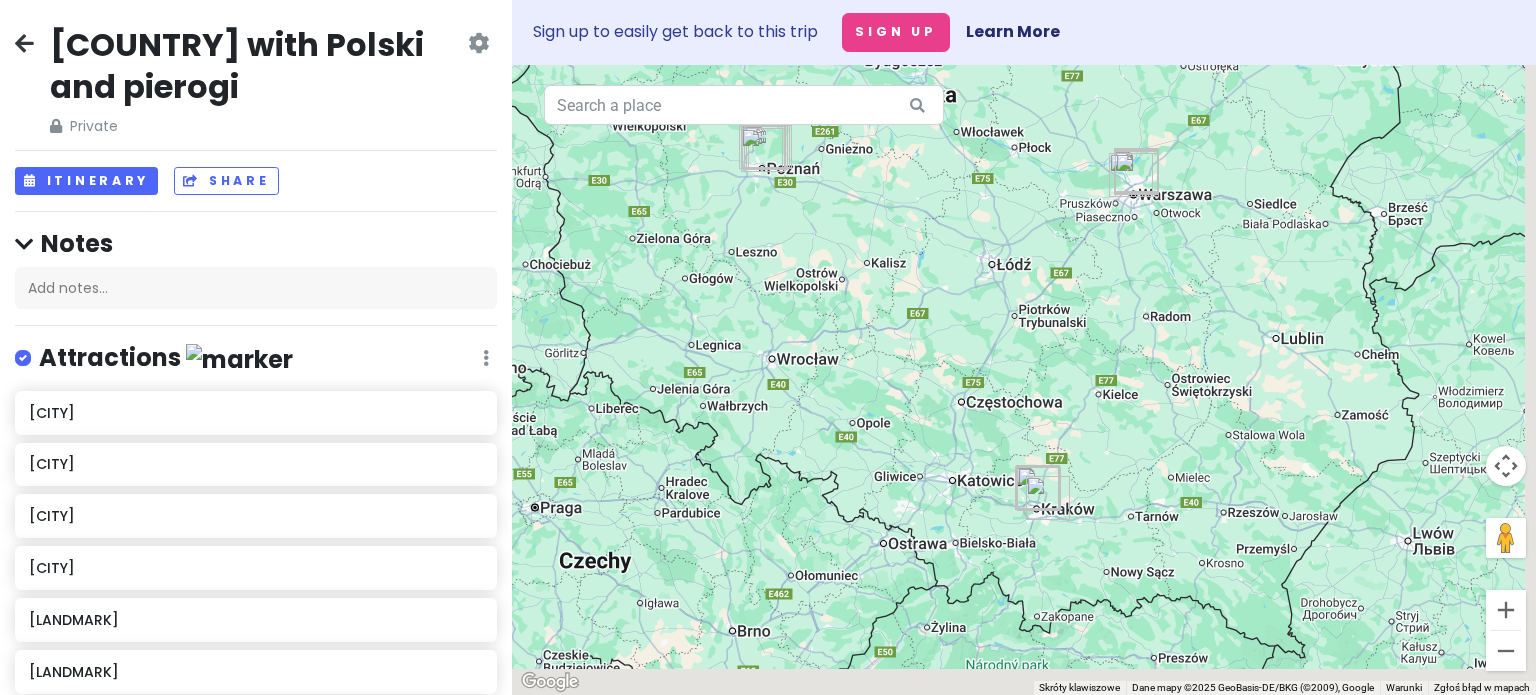 drag, startPoint x: 1130, startPoint y: 604, endPoint x: 1071, endPoint y: 491, distance: 127.47549 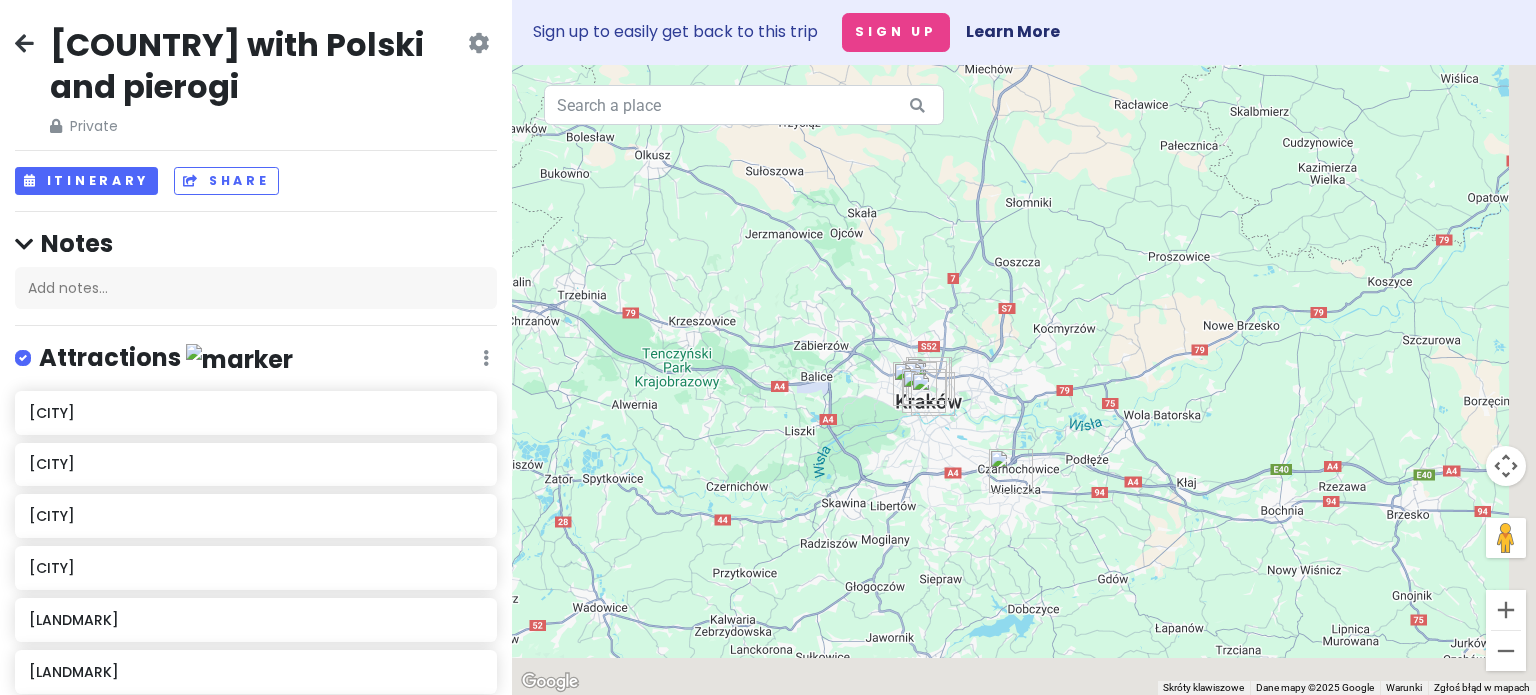 drag, startPoint x: 963, startPoint y: 479, endPoint x: 944, endPoint y: 461, distance: 26.172504 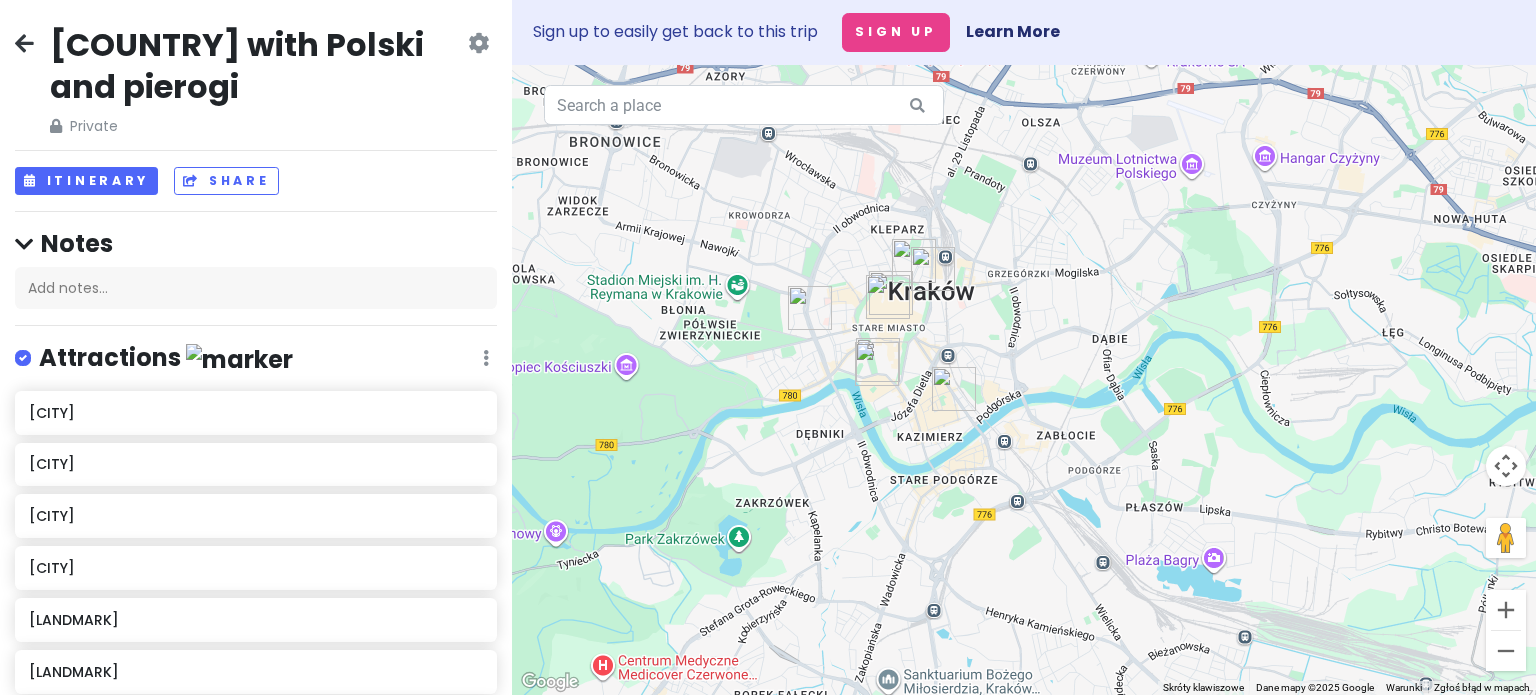 drag, startPoint x: 897, startPoint y: 347, endPoint x: 956, endPoint y: 450, distance: 118.70131 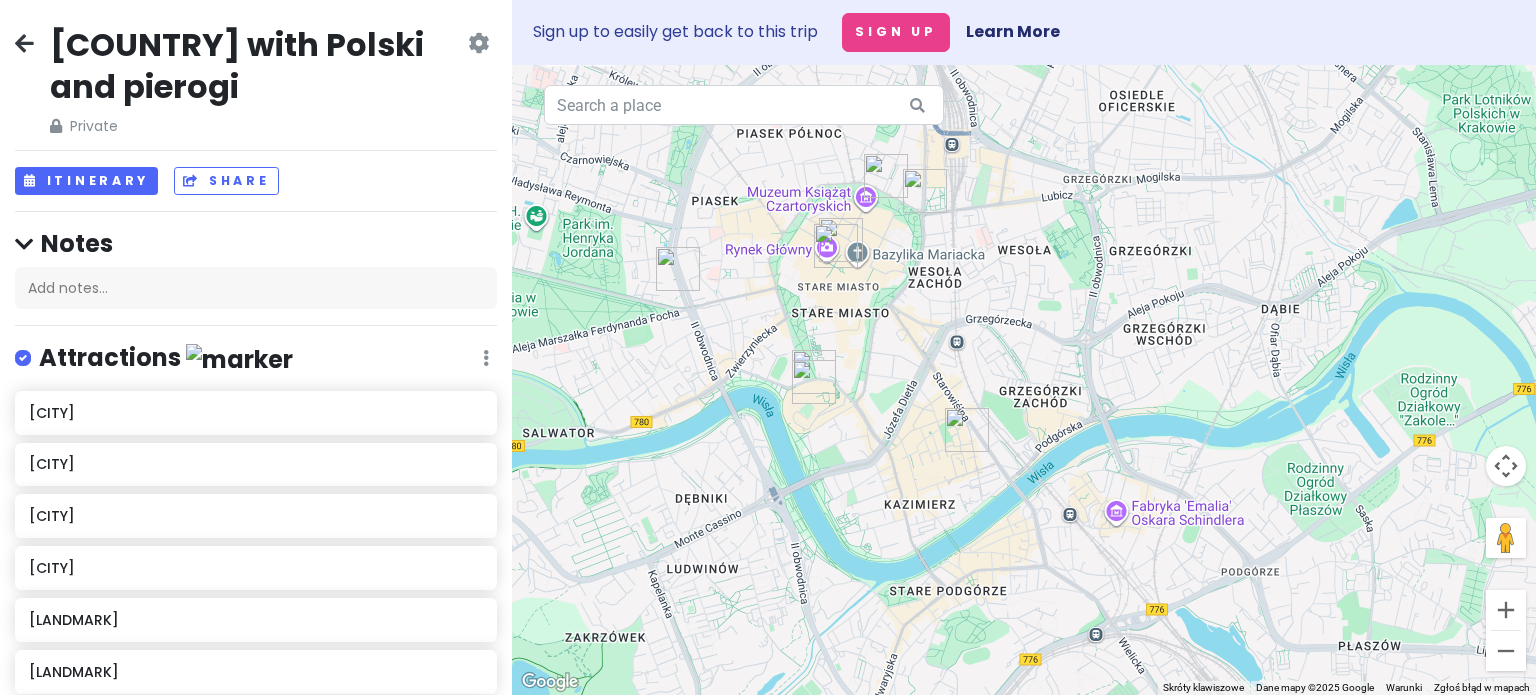 drag, startPoint x: 955, startPoint y: 414, endPoint x: 935, endPoint y: 427, distance: 23.853722 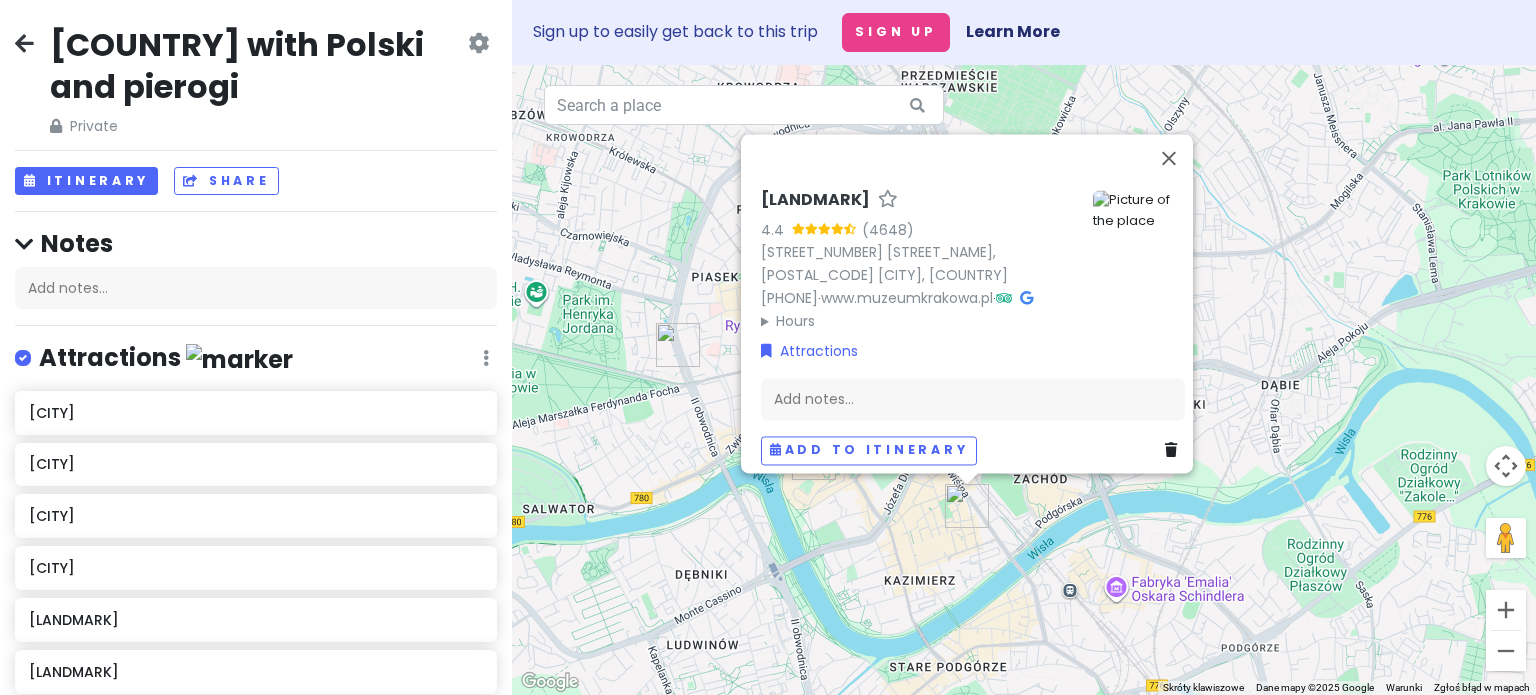 drag, startPoint x: 908, startPoint y: 511, endPoint x: 912, endPoint y: 522, distance: 11.7046995 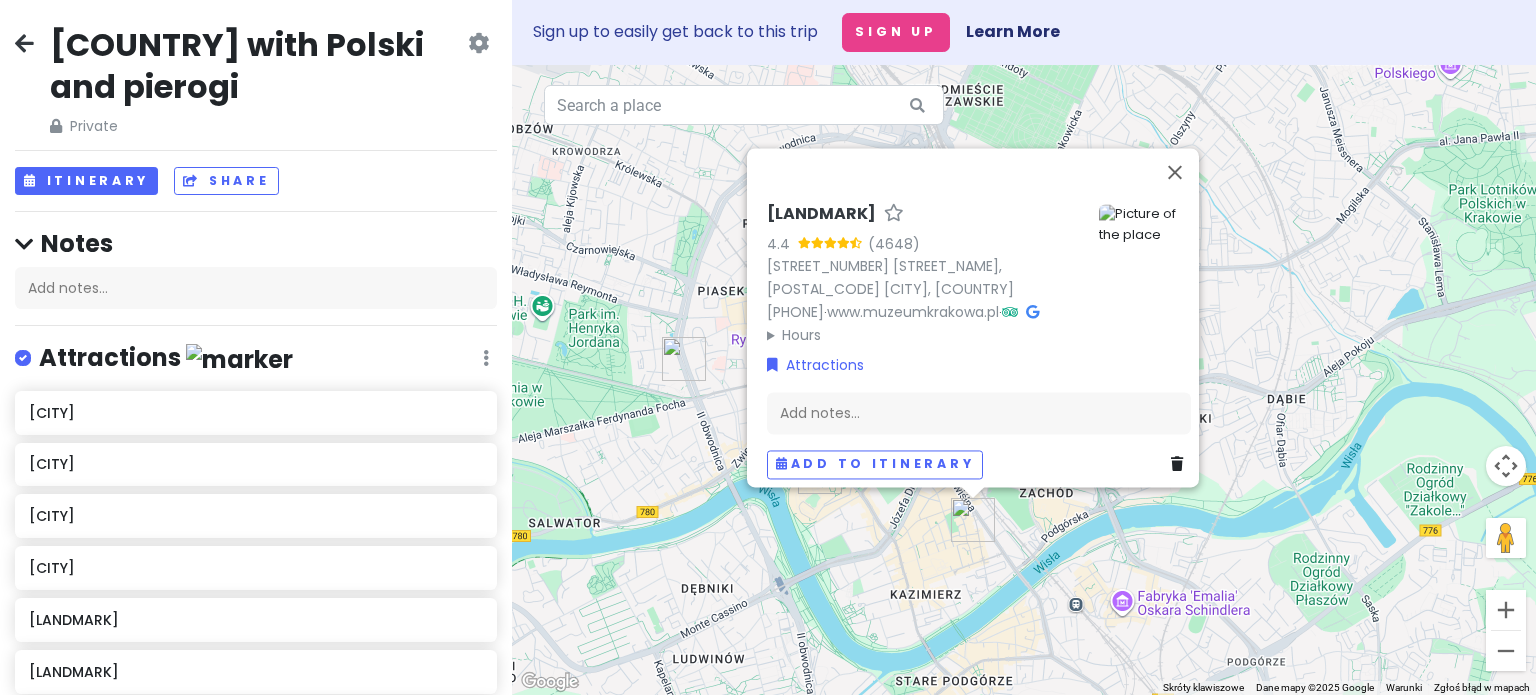 click on "Aby korzystać z interfejsu, używaj klawiszy strzałek. Stara Synagoga 4.4        (4648) Szeroka 24, 31-053 Kraków, Polska +48 12 422 09 62   ·   www.muzeumkrakowa.pl   ·   Hours poniedziałek  10:00–15:00 wtorek  09:00–17:00 środa  09:00–17:00 czwartek  09:00–17:00 piątek  09:00–17:00 sobota  09:00–17:00 niedziela  09:00–17:00 Attractions Add notes...  Add to itinerary" at bounding box center (1024, 380) 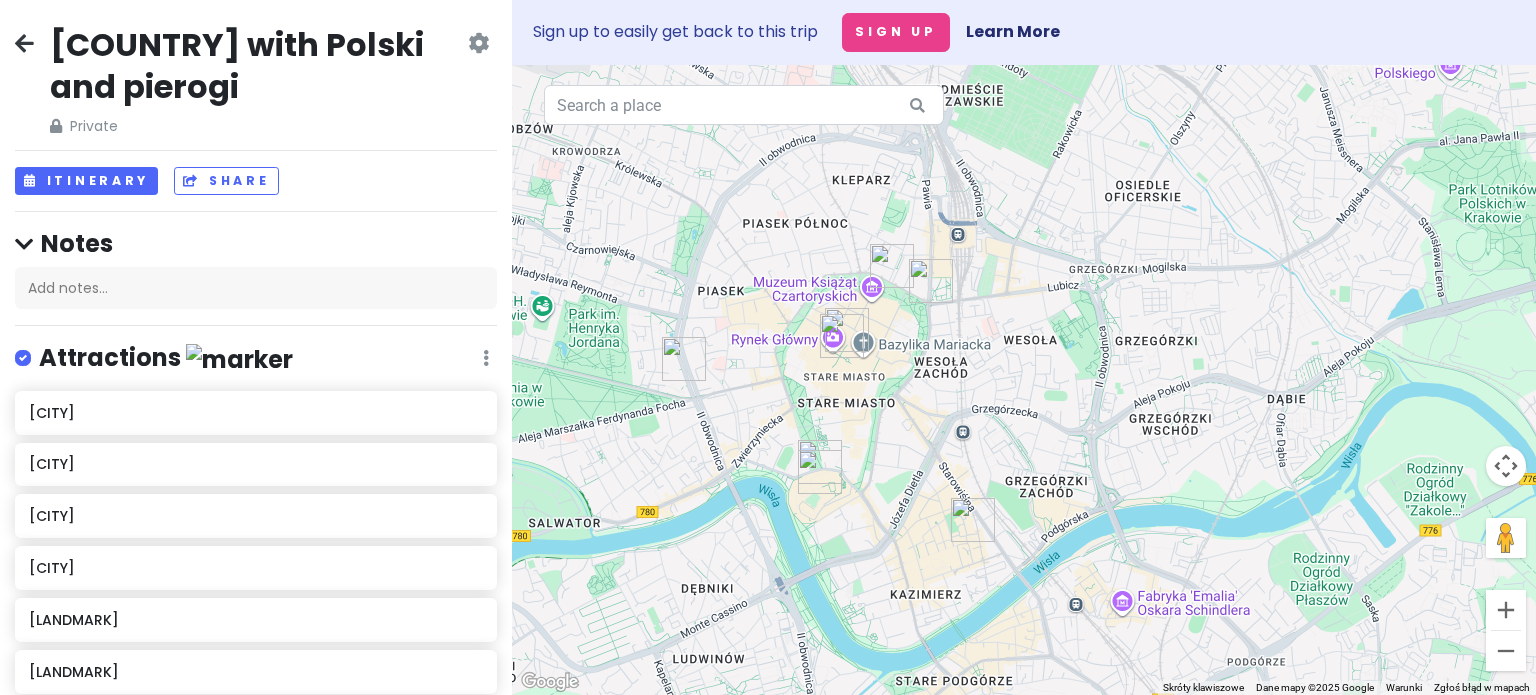 click at bounding box center (820, 472) 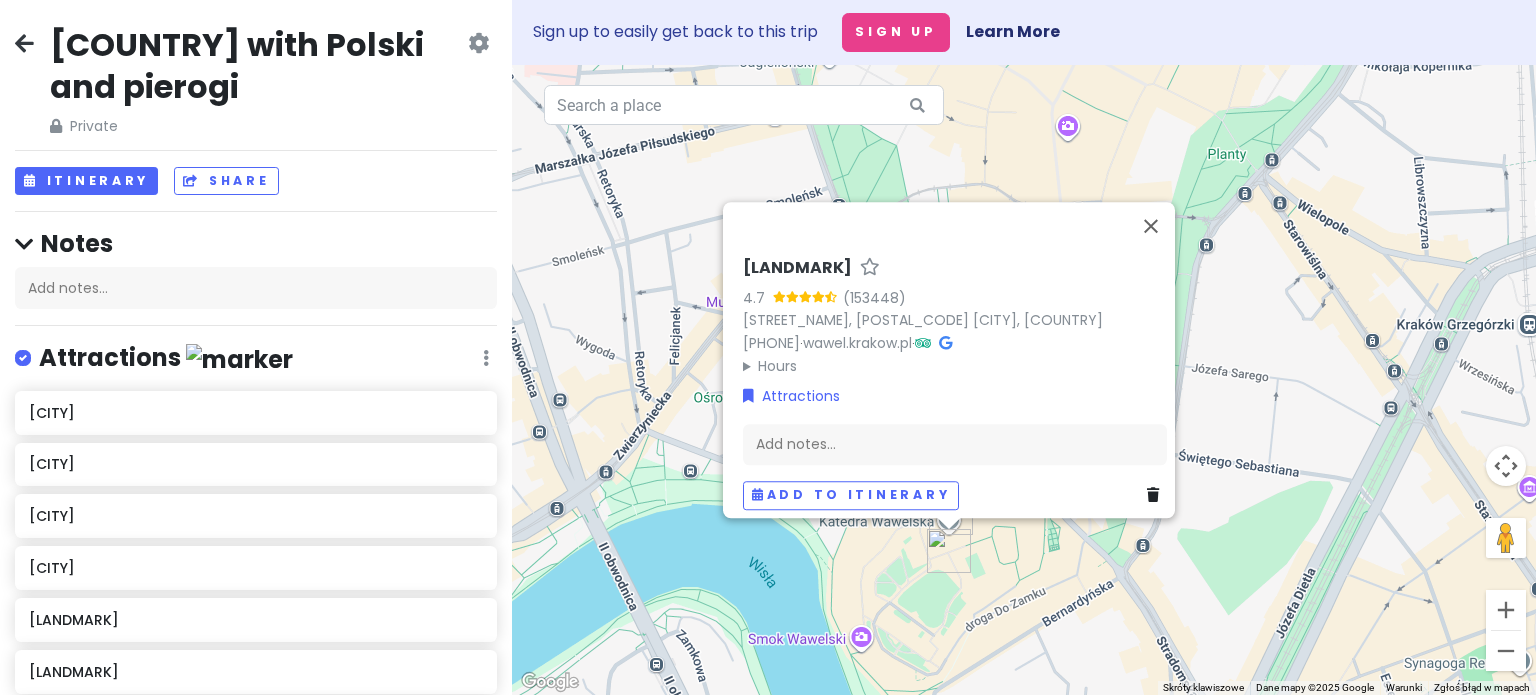 drag, startPoint x: 828, startPoint y: 523, endPoint x: 1085, endPoint y: 559, distance: 259.50916 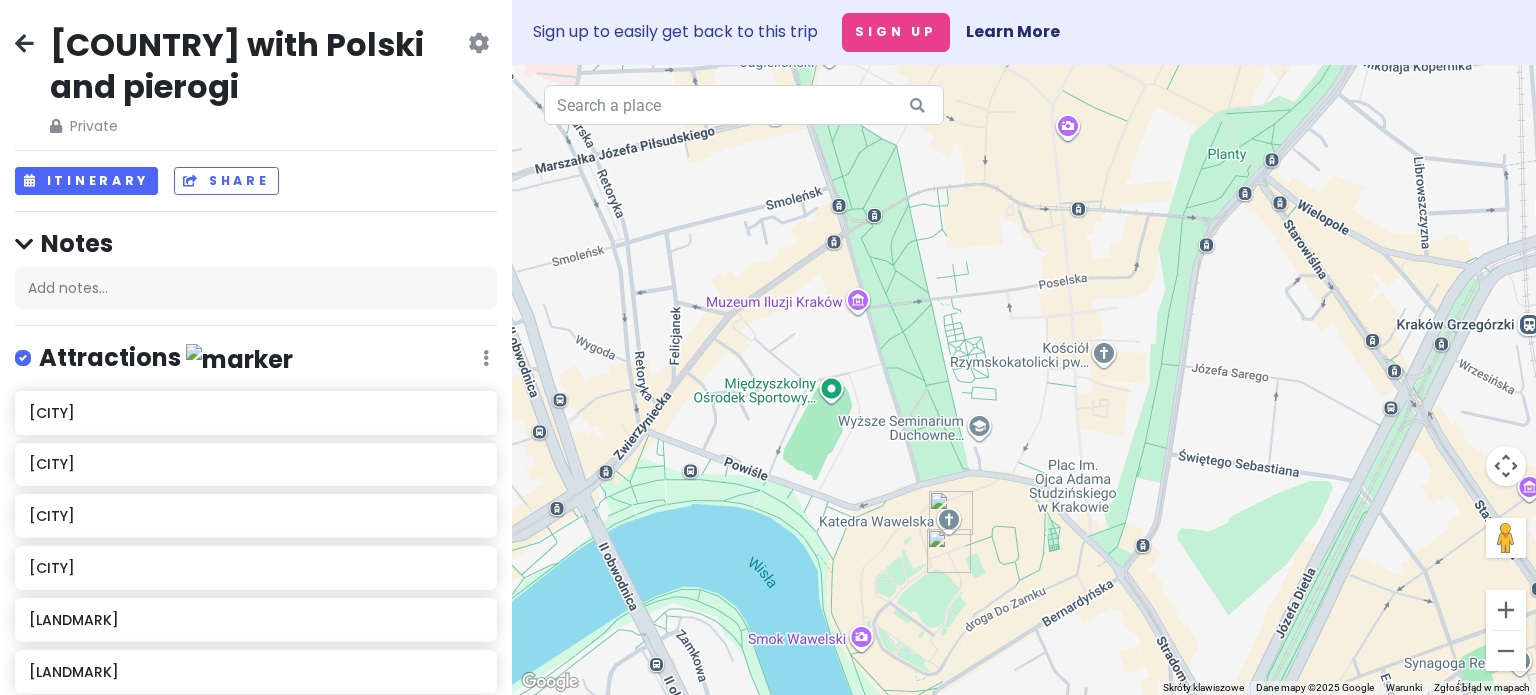 click at bounding box center [951, 513] 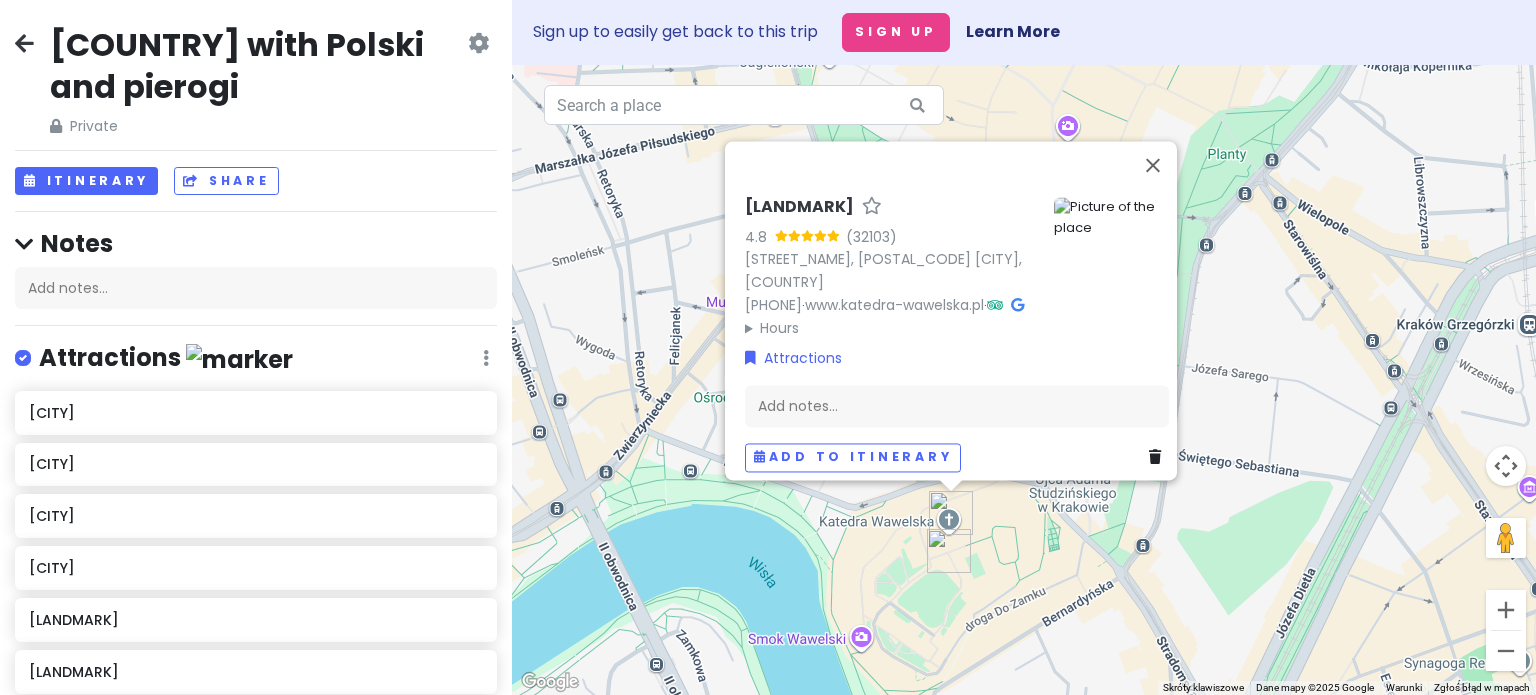 click on "Aby korzystać z interfejsu, używaj klawiszy strzałek. Katedra Wawelska 4.8        (32 103) Wawel, 31-001 Kraków, Polska +48 12 429 95 16   ·   www.katedra-wawelska.pl   ·   Hours poniedziałek  09:00–16:30 wtorek  09:00–16:30 środa  09:00–16:30 czwartek  09:00–16:30 piątek  09:00–16:30 sobota  09:00–16:30 niedziela  12:30–16:00 Attractions Add notes...  Add to itinerary" at bounding box center (1024, 380) 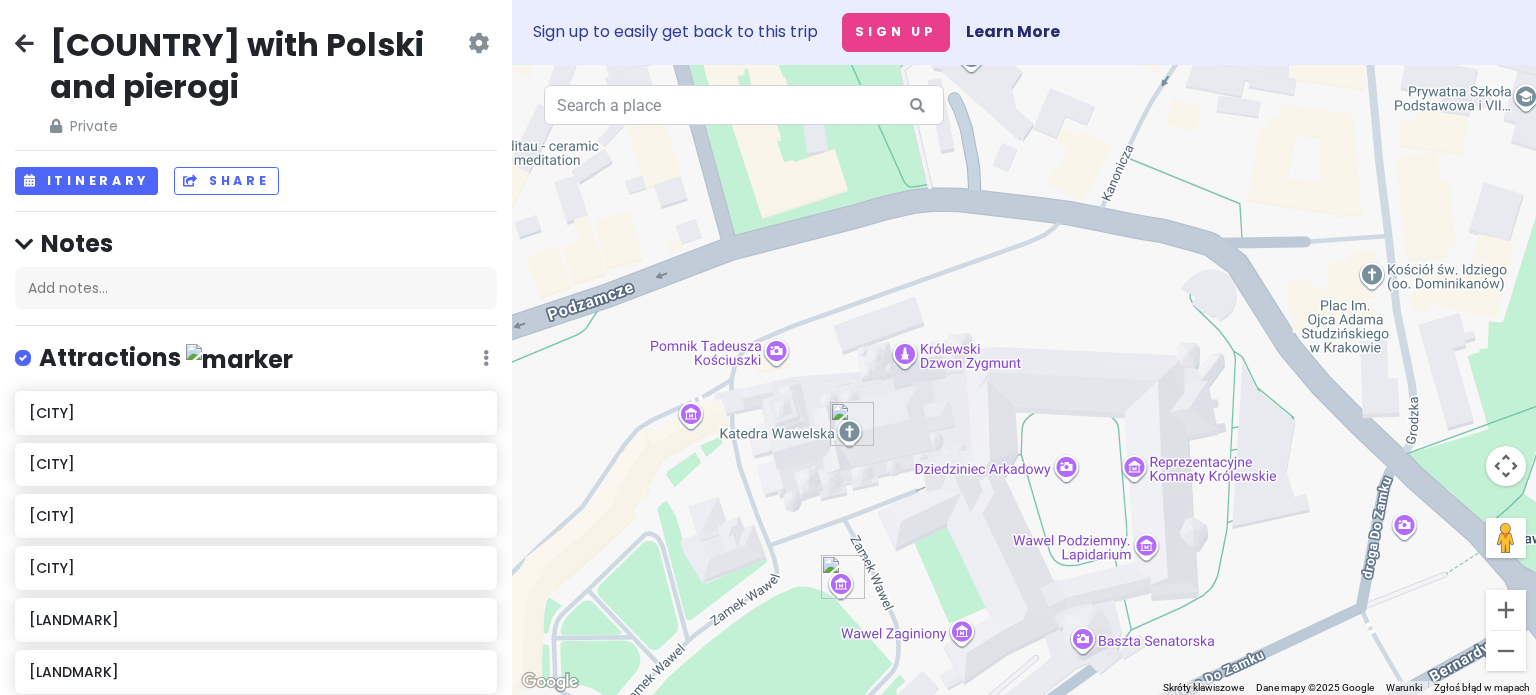 drag, startPoint x: 927, startPoint y: 468, endPoint x: 956, endPoint y: 451, distance: 33.61547 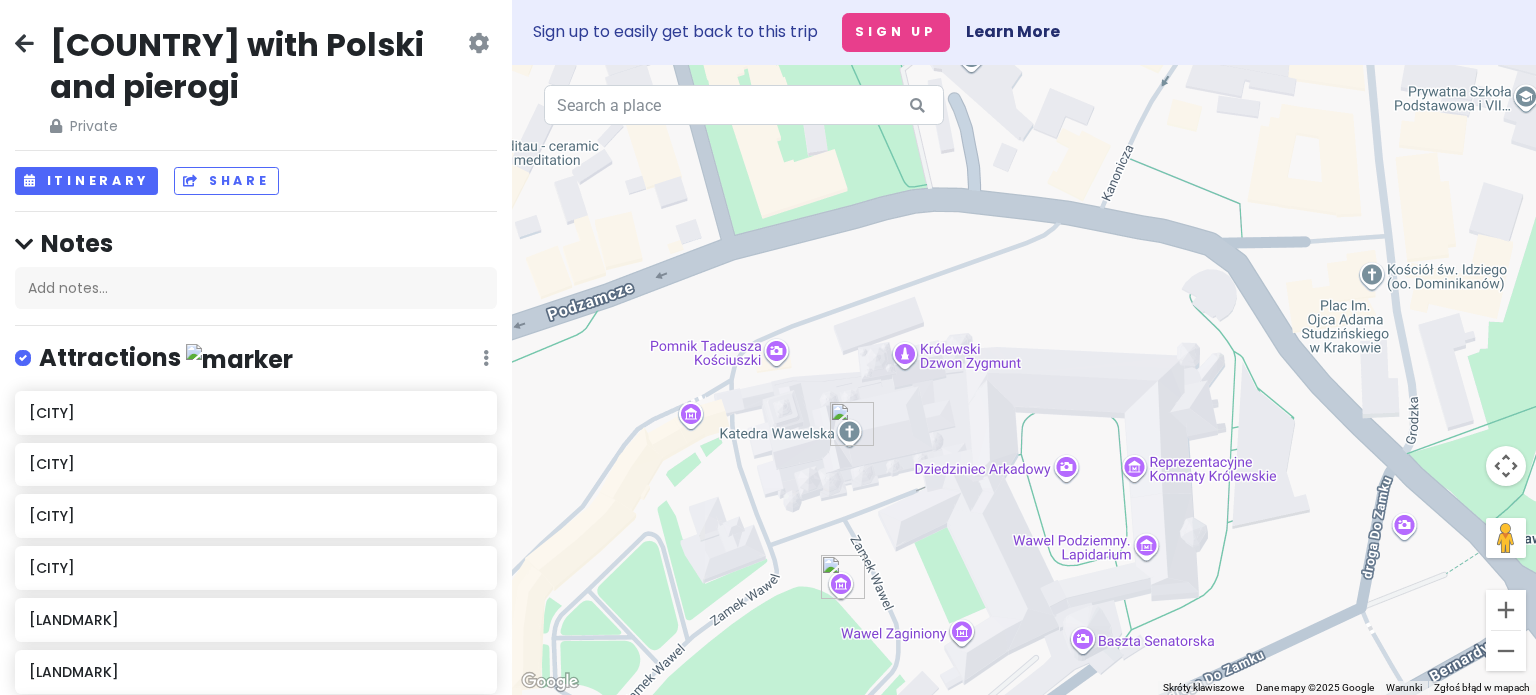 click on "Notes Add notes..." at bounding box center [256, 268] 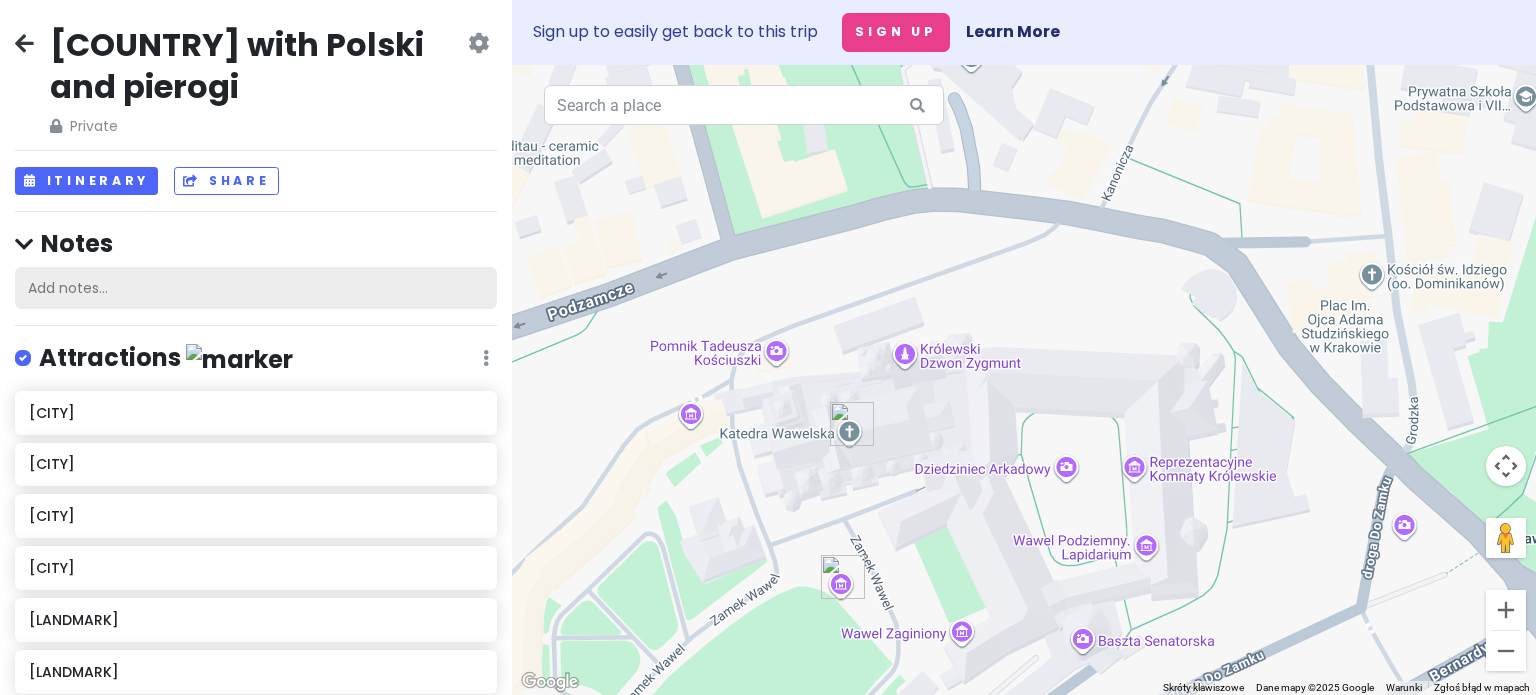 click on "Add notes..." at bounding box center (256, 288) 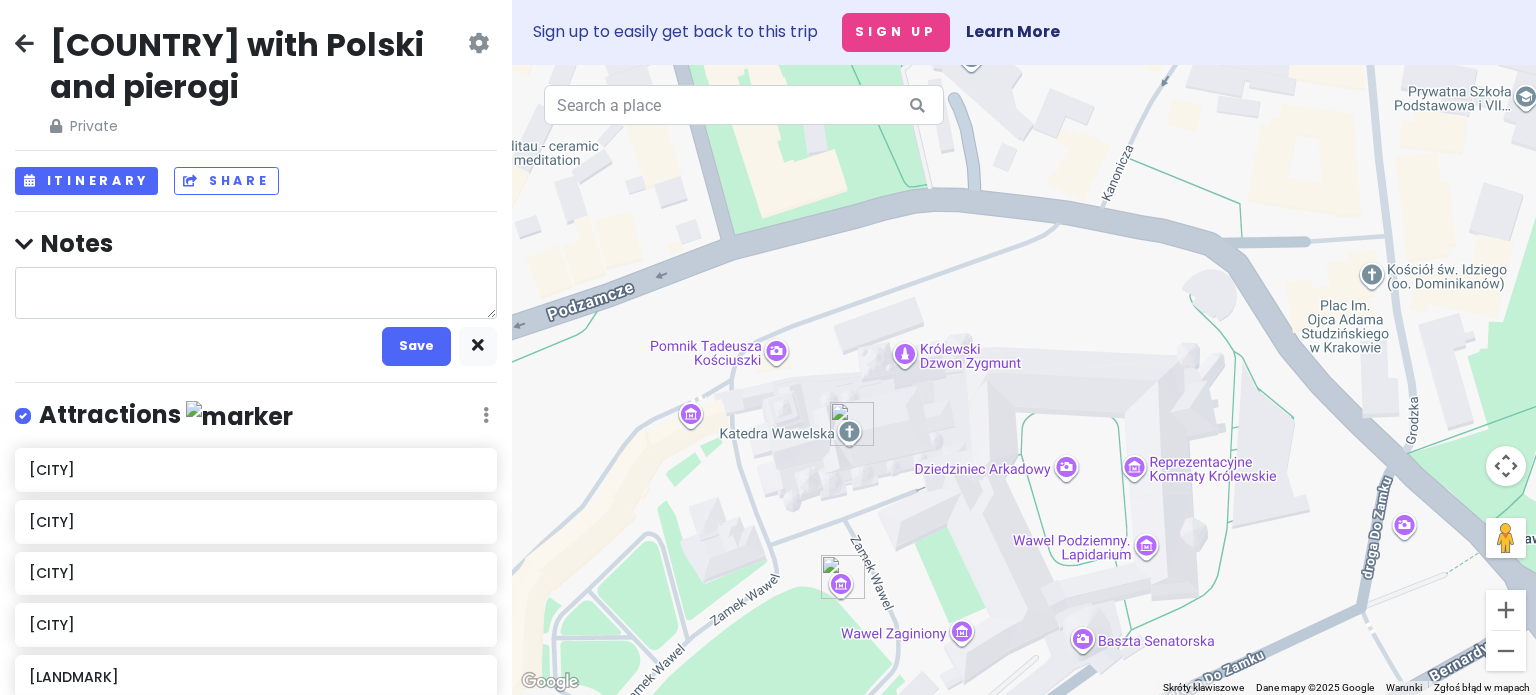 click on "Aby korzystać z interfejsu, używaj klawiszy strzałek." at bounding box center (1024, 380) 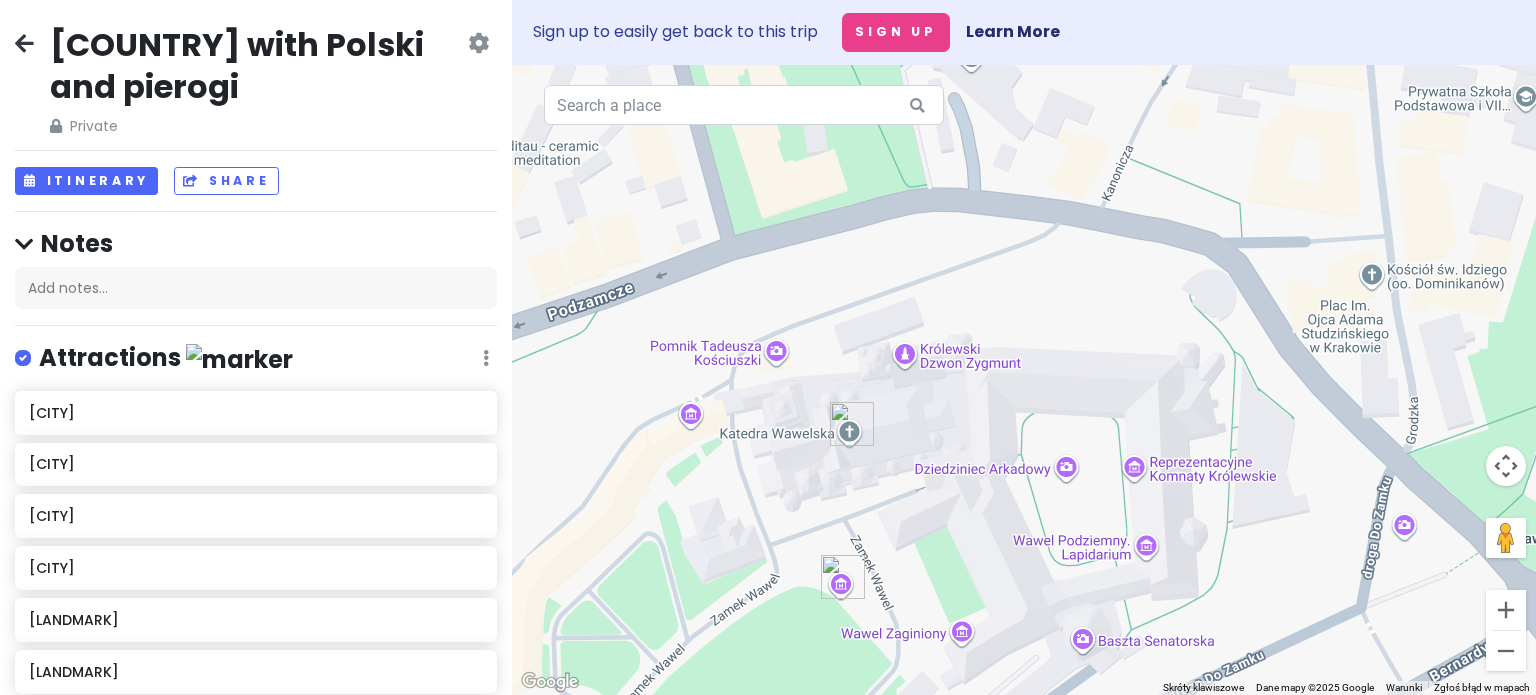 click at bounding box center (24, 43) 